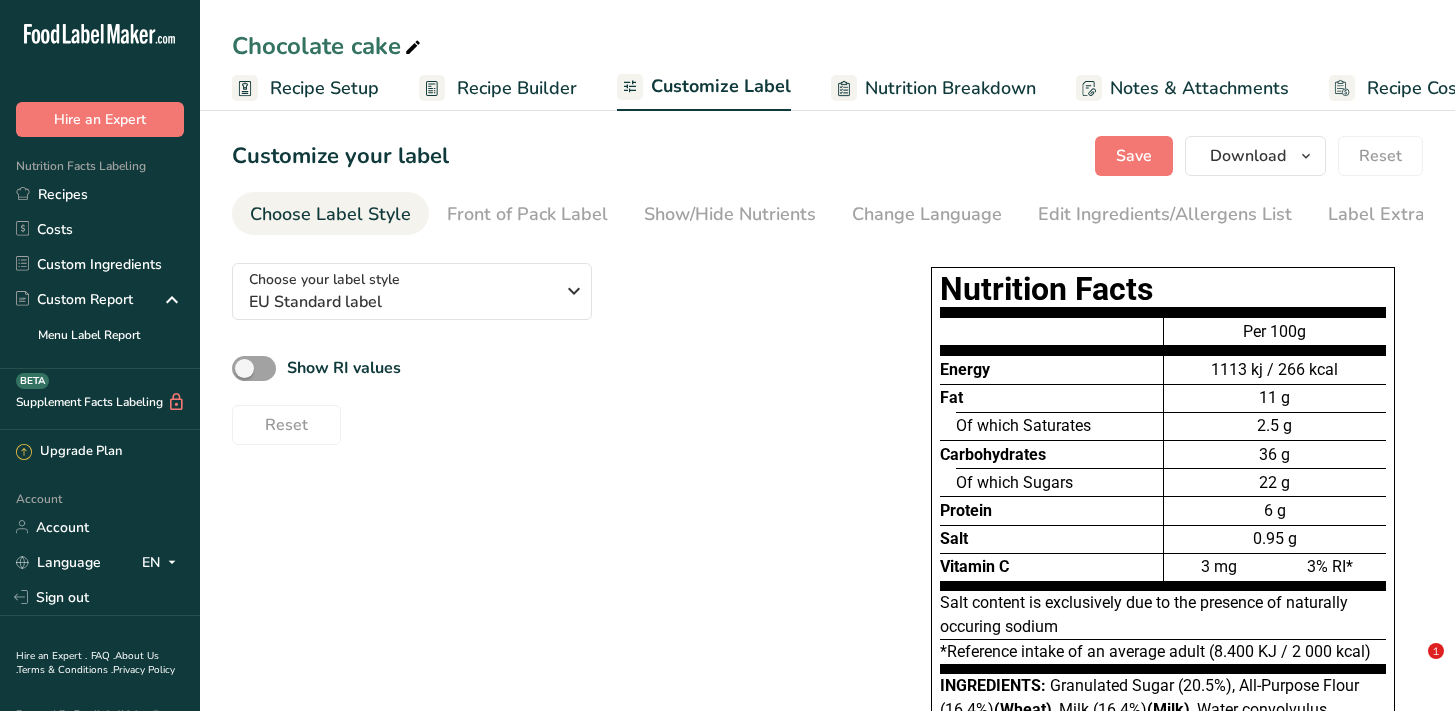 scroll, scrollTop: 0, scrollLeft: 0, axis: both 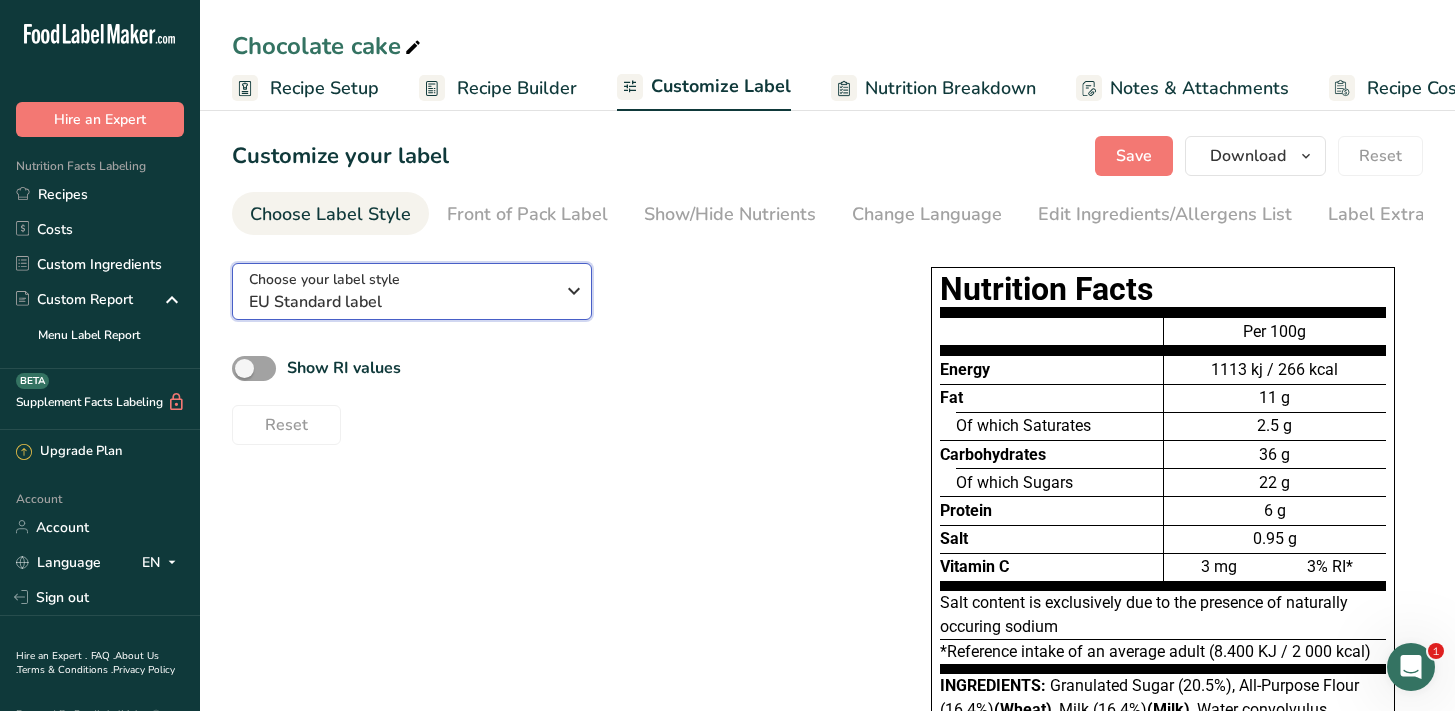 click on "Choose your label style
EU Standard label" at bounding box center [401, 291] 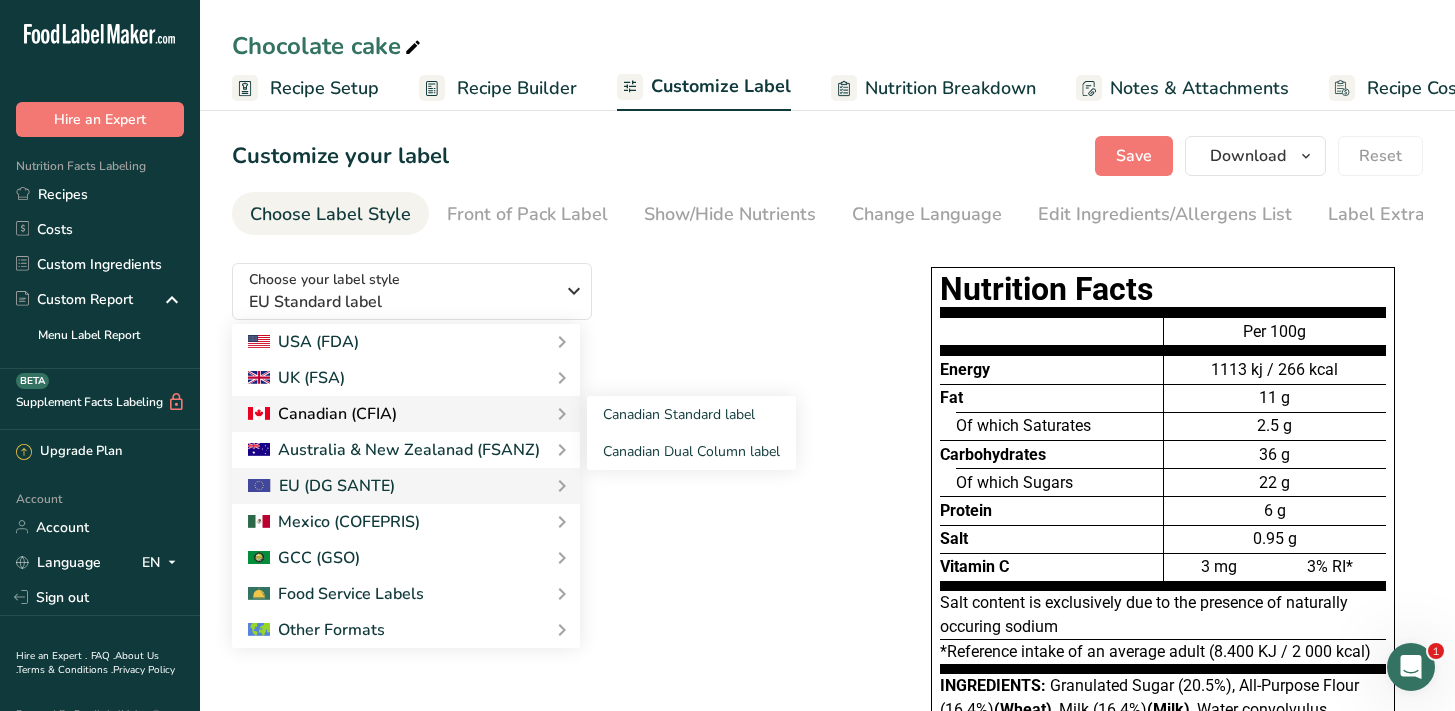 click on "Canadian (CFIA)" at bounding box center (322, 414) 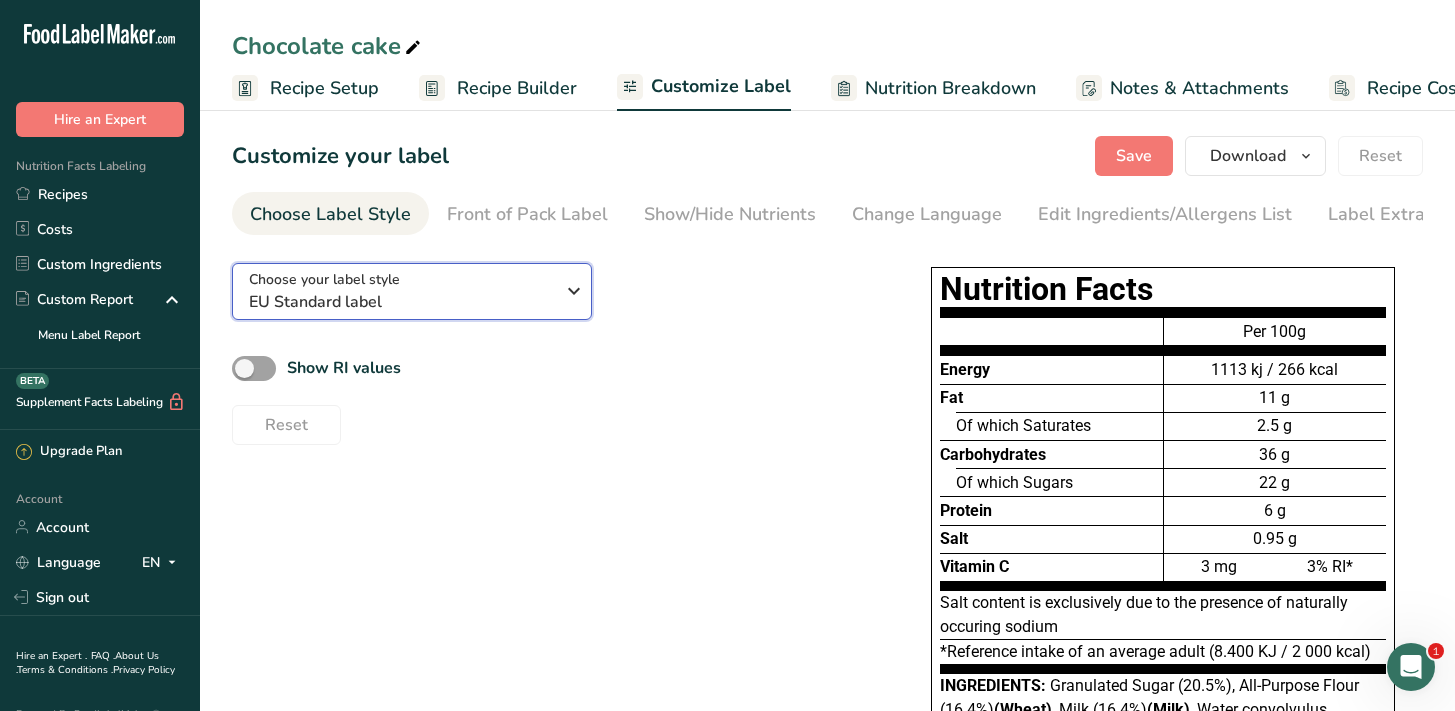 click on "EU Standard label" at bounding box center [401, 302] 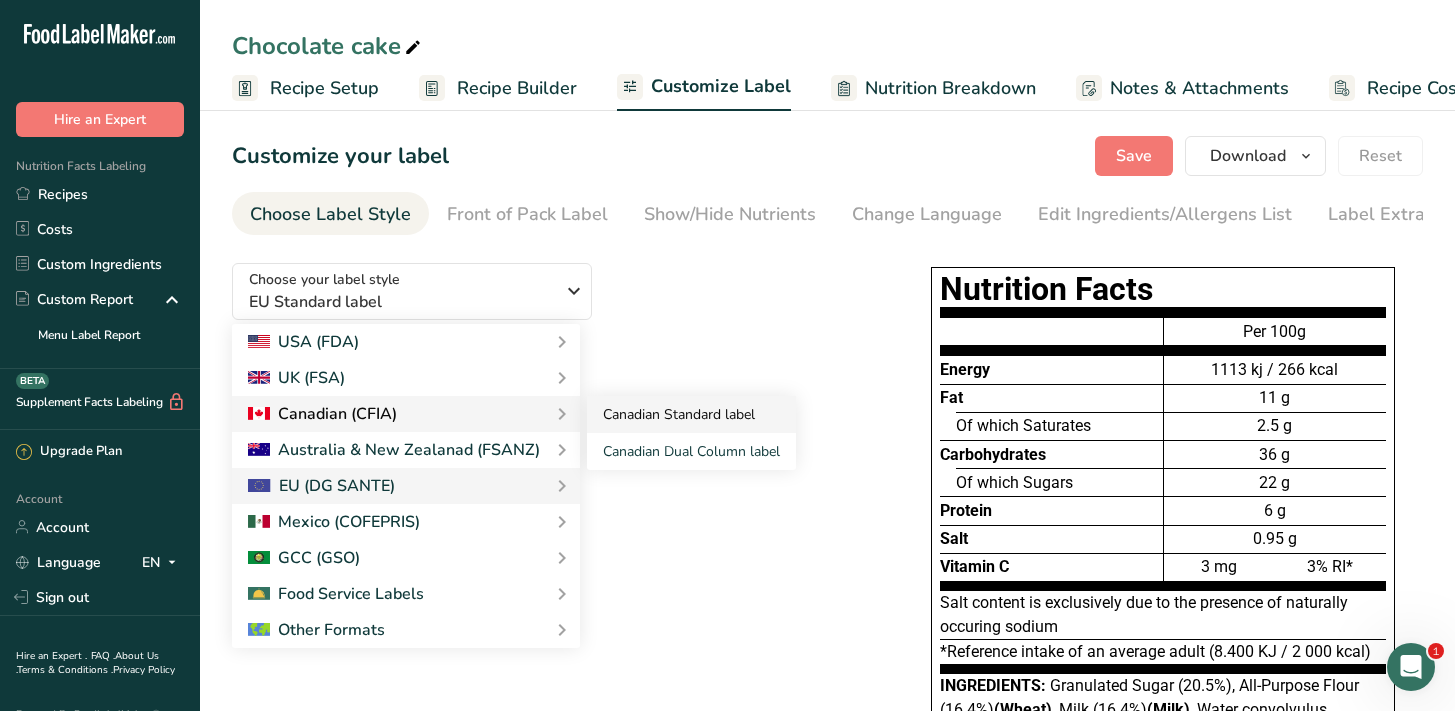 click on "Canadian Standard label" at bounding box center (691, 414) 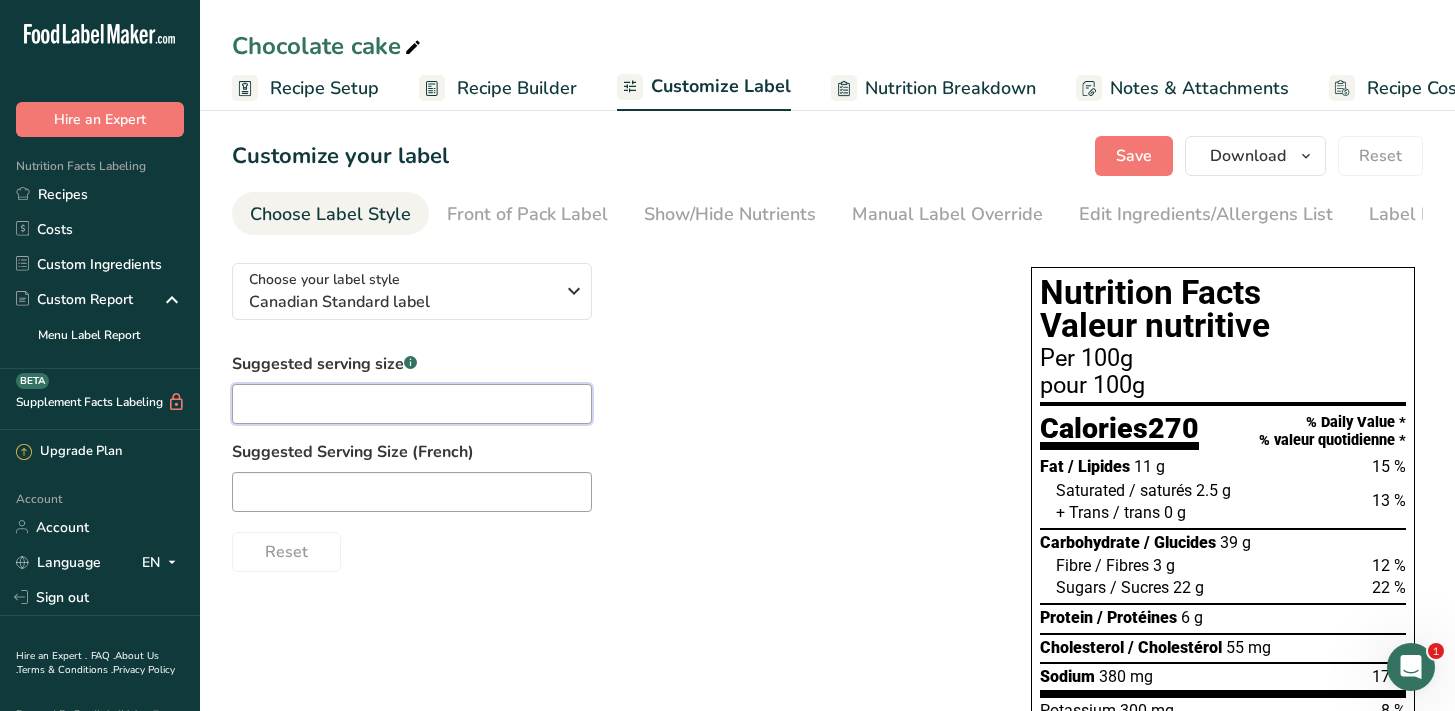 click at bounding box center [412, 404] 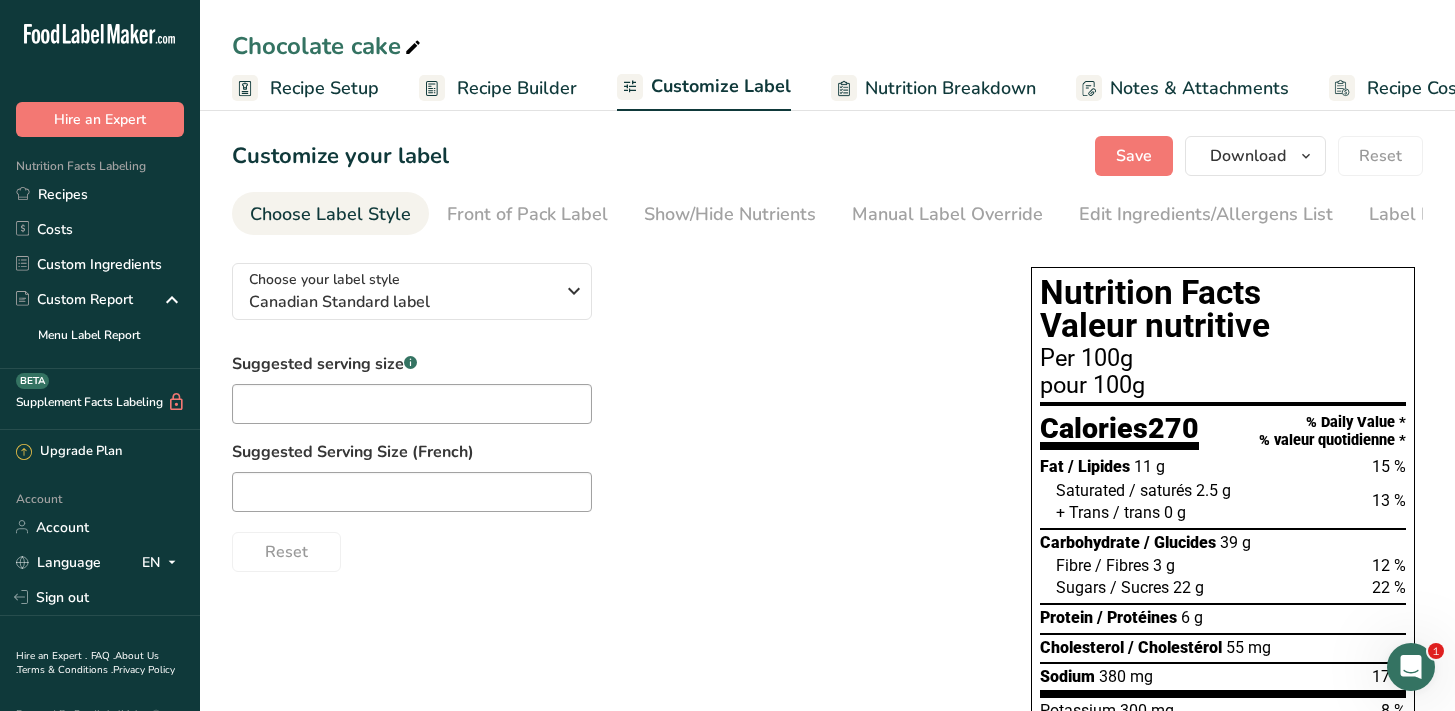 click on "Suggested serving size
.a-a{fill:#347362;}.b-a{fill:#fff;}                             Suggested Serving Size (French)
Reset" at bounding box center (611, 462) 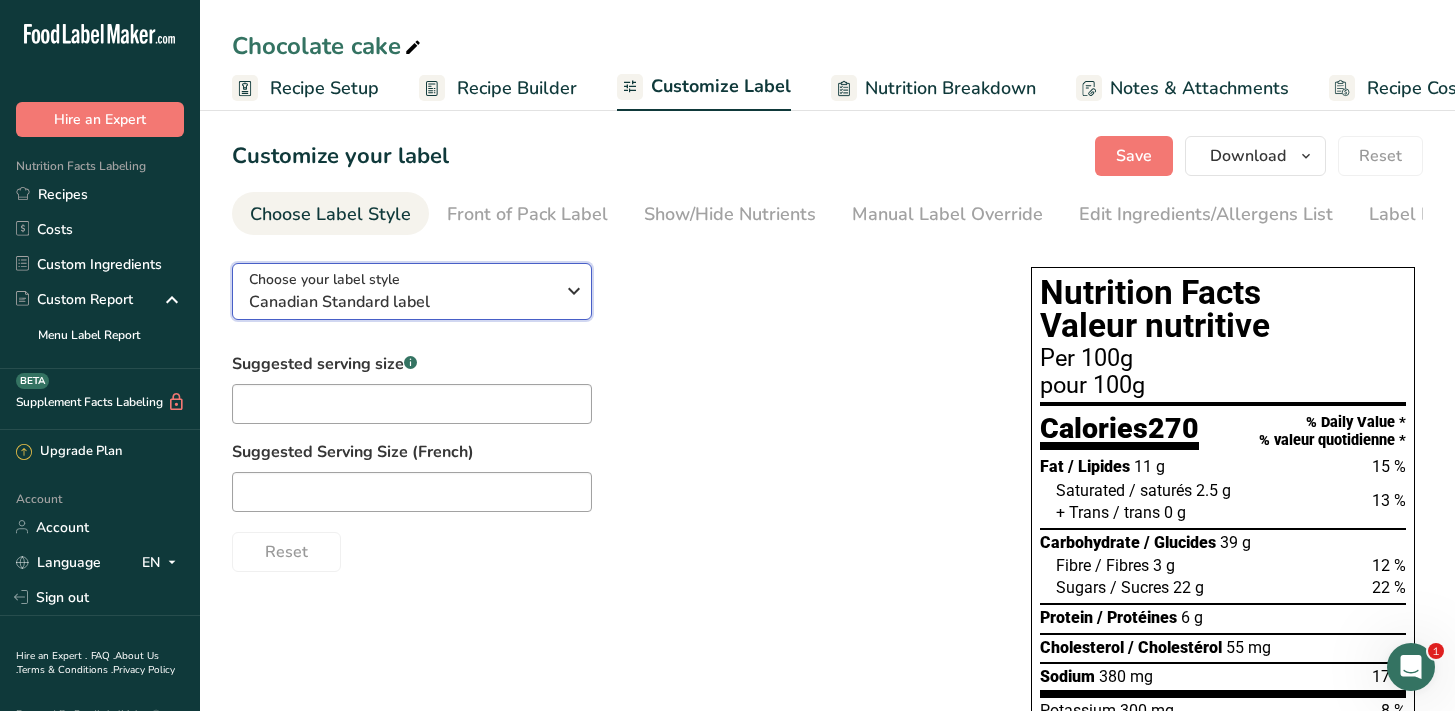 click on "Choose your label style
Canadian Standard label" at bounding box center [401, 291] 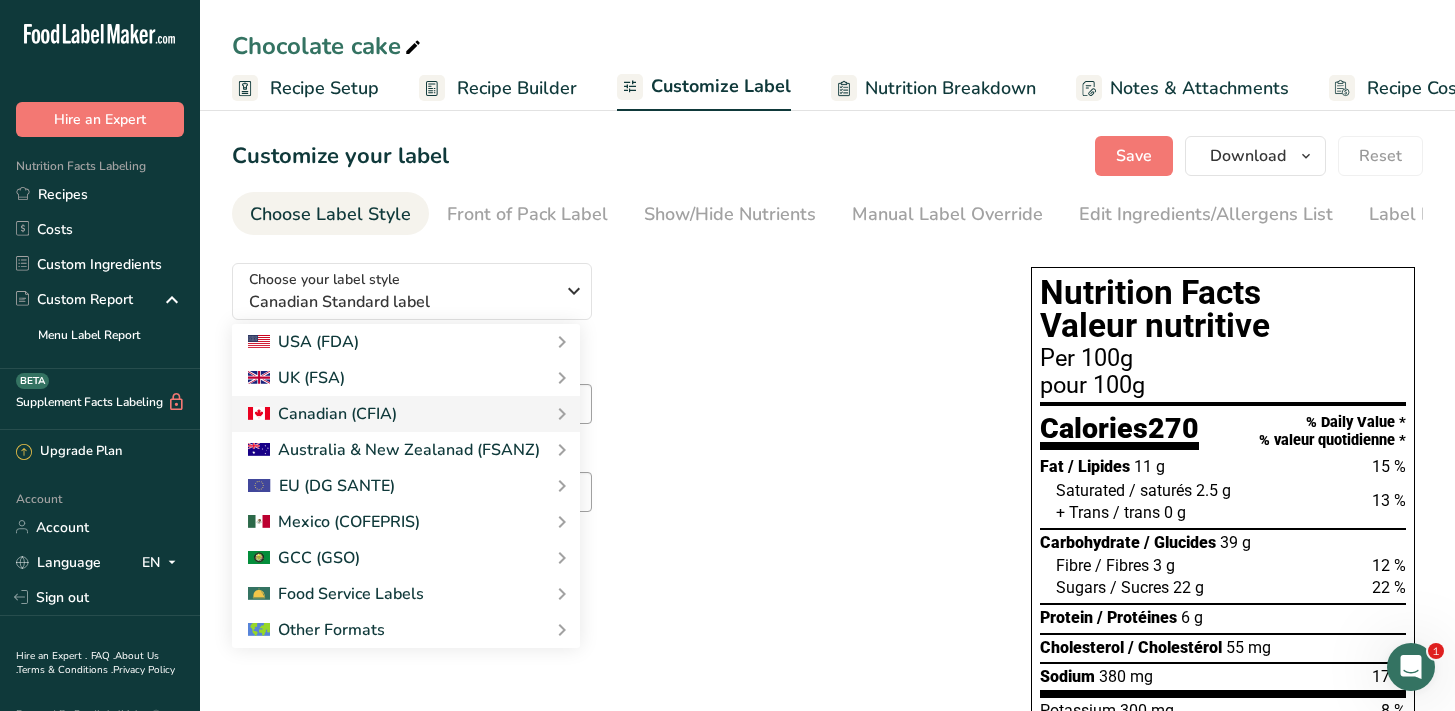 click on "Choose your label style
Canadian Standard label
USA (FDA)
Standard FDA label
Tabular FDA label
Linear FDA label
Simplified FDA label
Dual Column FDA label (Per Serving/Per Container)
Dual Column FDA label (As Sold/As Prepared)
Aggregate Standard FDA label
Standard FDA label with Micronutrients listed side-by-side
UK (FSA)
UK Mandatory Label "Back of Pack"
UK Traffic Light Label  "Front of Pack"
Canadian (CFIA)
Canadian Standard label
Canadian Dual Column label" at bounding box center [611, 409] 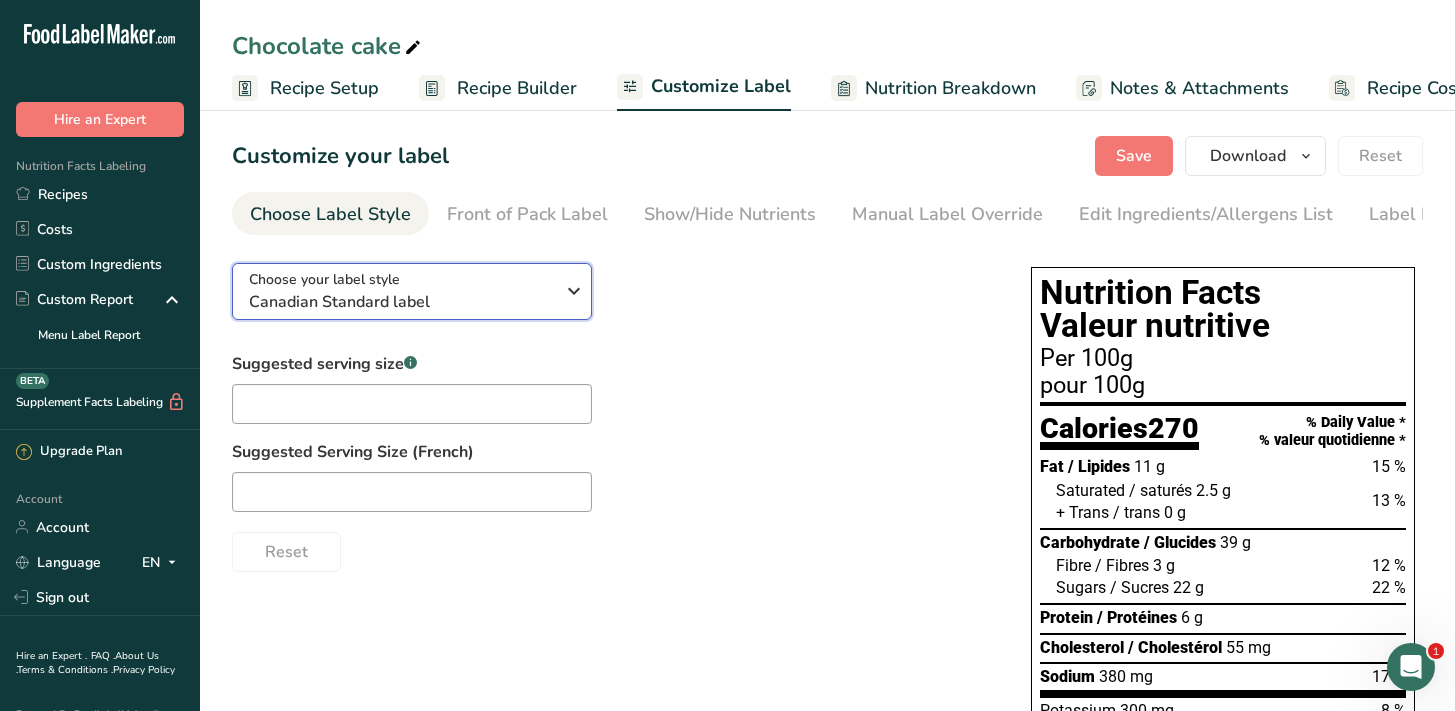 click on "Canadian Standard label" at bounding box center (401, 302) 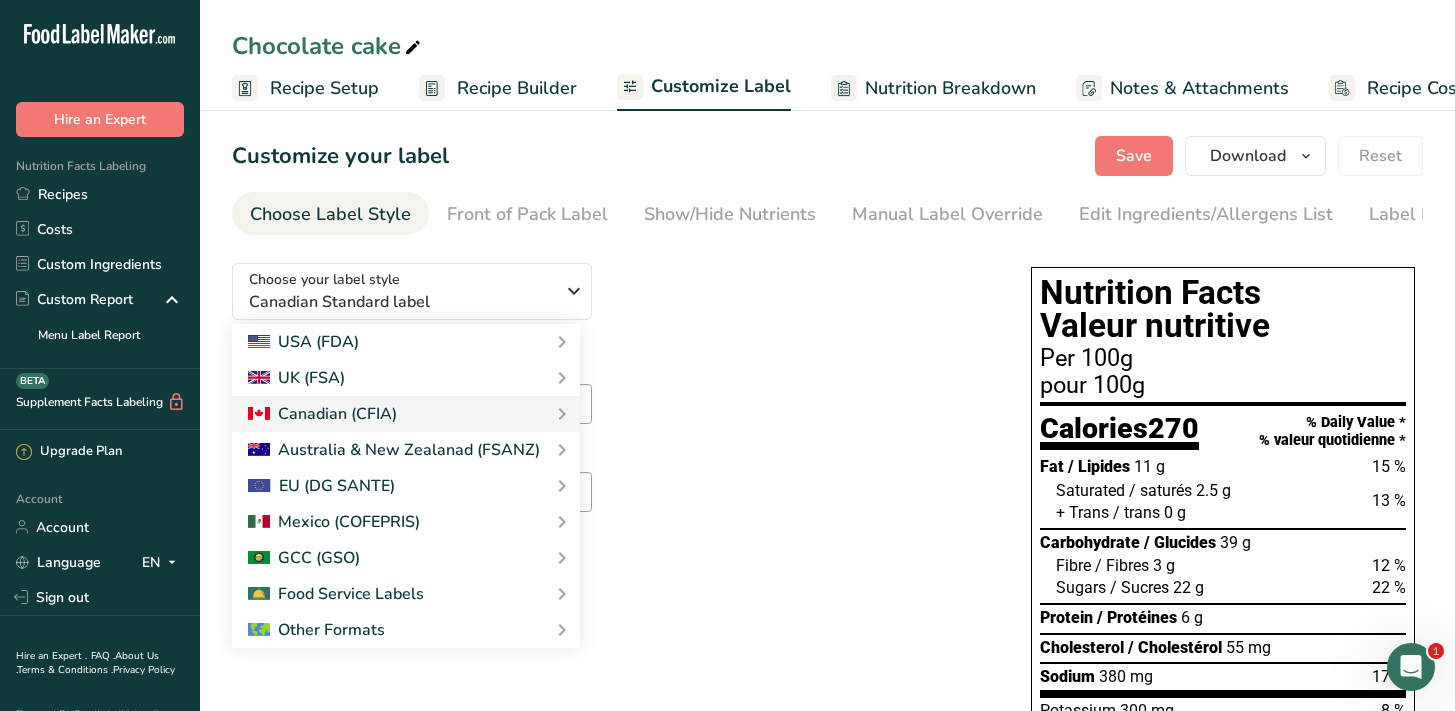 drag, startPoint x: 632, startPoint y: 524, endPoint x: 625, endPoint y: 325, distance: 199.12308 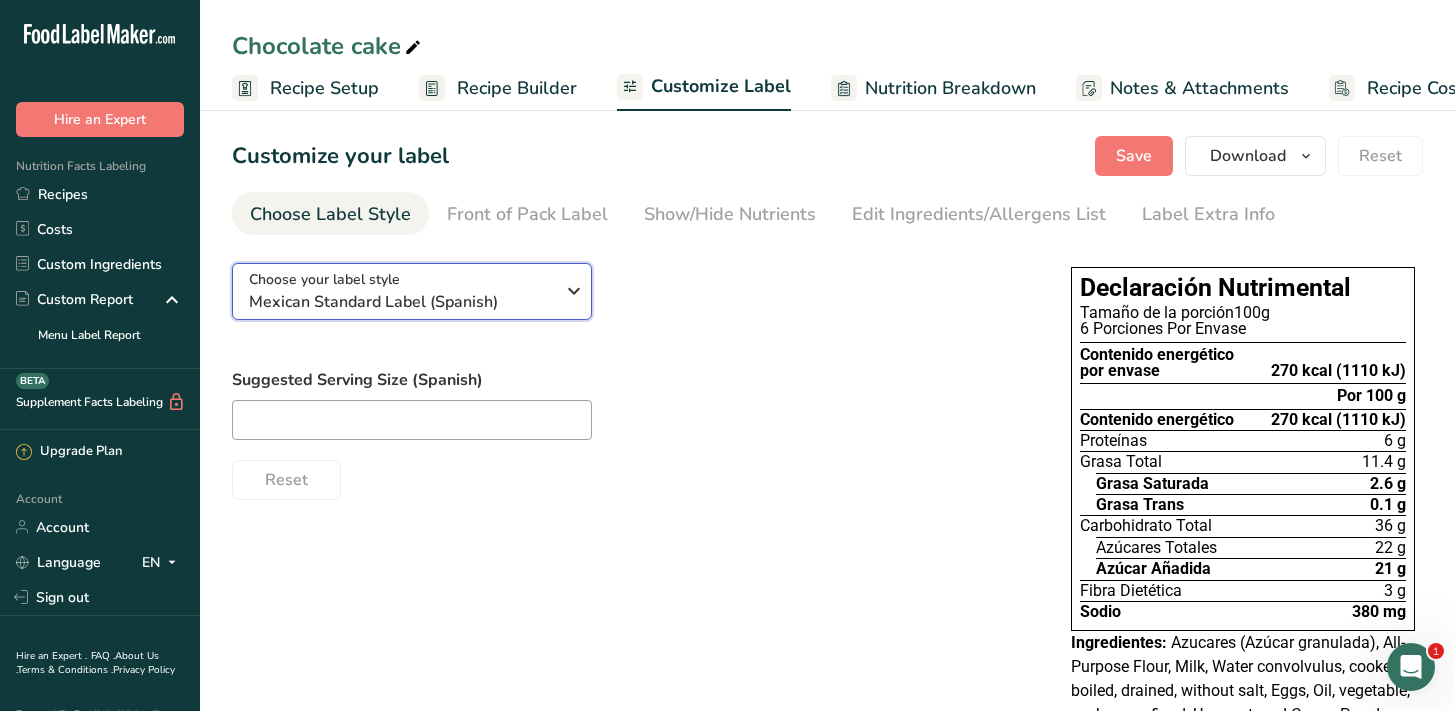 click on "Choose your label style
Mexican Standard Label (Spanish)" at bounding box center (401, 291) 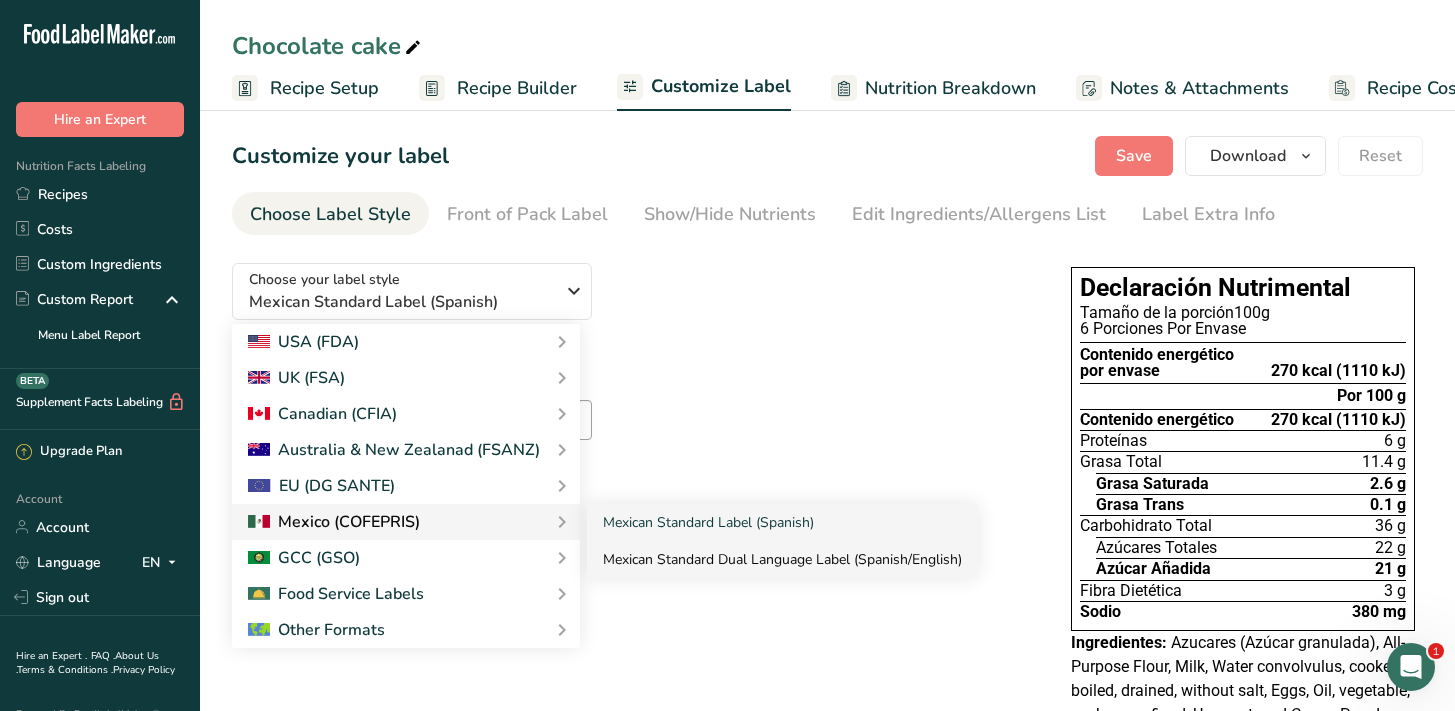 click on "Mexican Standard Dual Language Label (Spanish/English)" at bounding box center (782, 559) 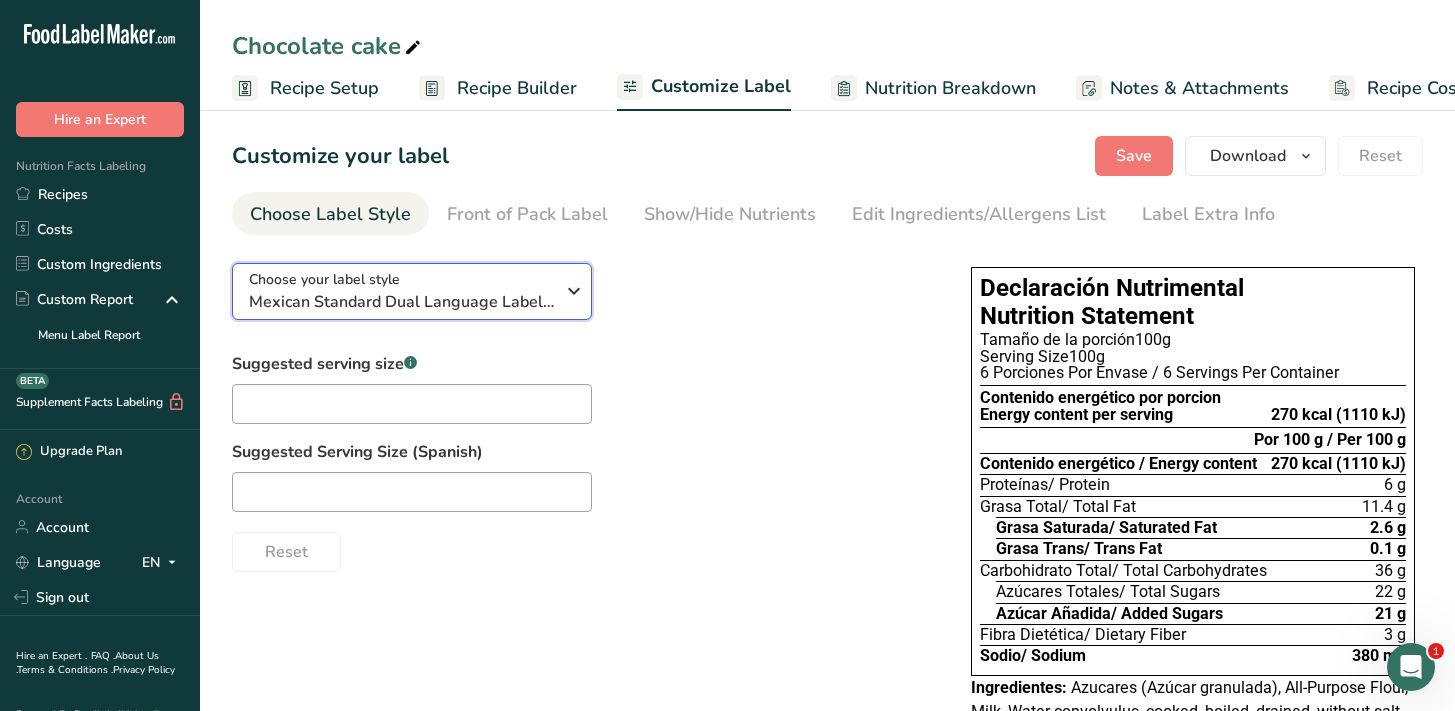 click on "Mexican Standard Dual Language Label (Spanish/English)" at bounding box center (401, 302) 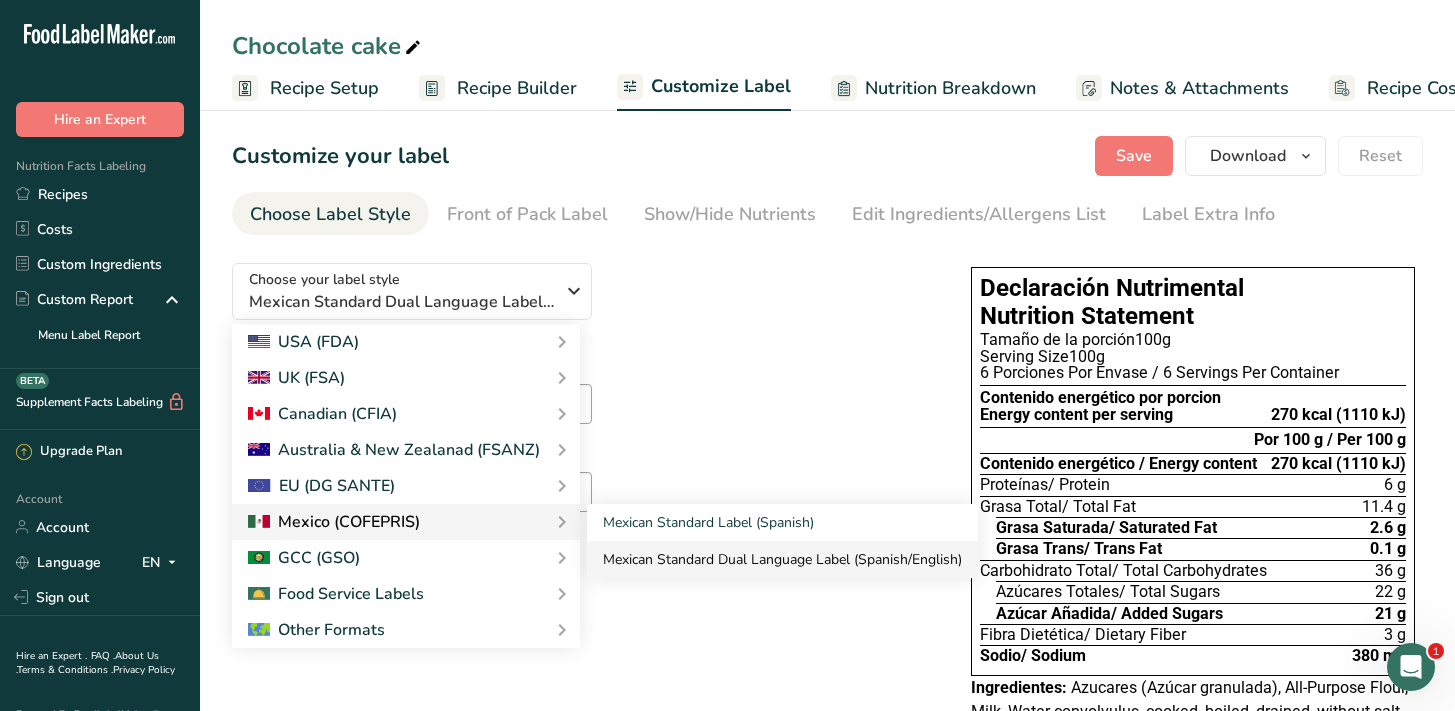 drag, startPoint x: 604, startPoint y: 559, endPoint x: 967, endPoint y: 566, distance: 363.06747 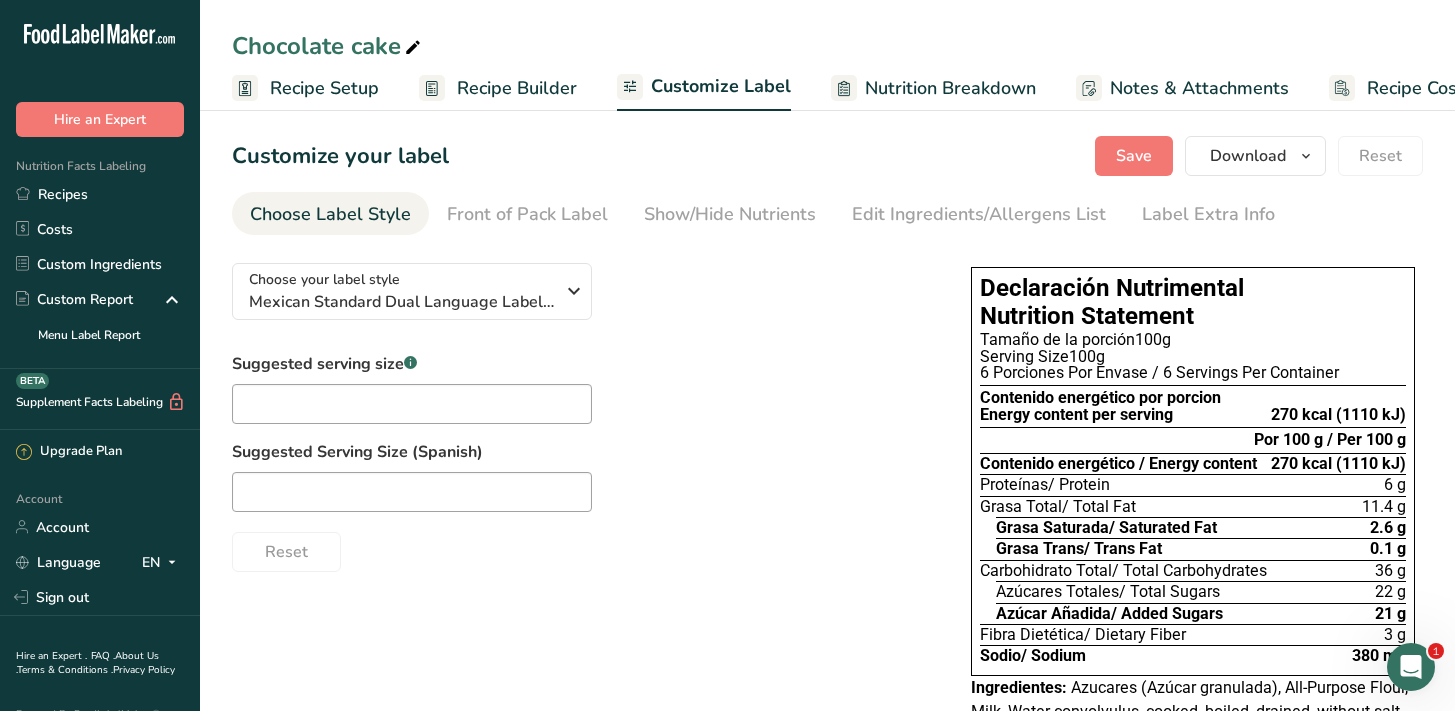 copy on "Mexican Standard Dual Language Label (Spanish/English)" 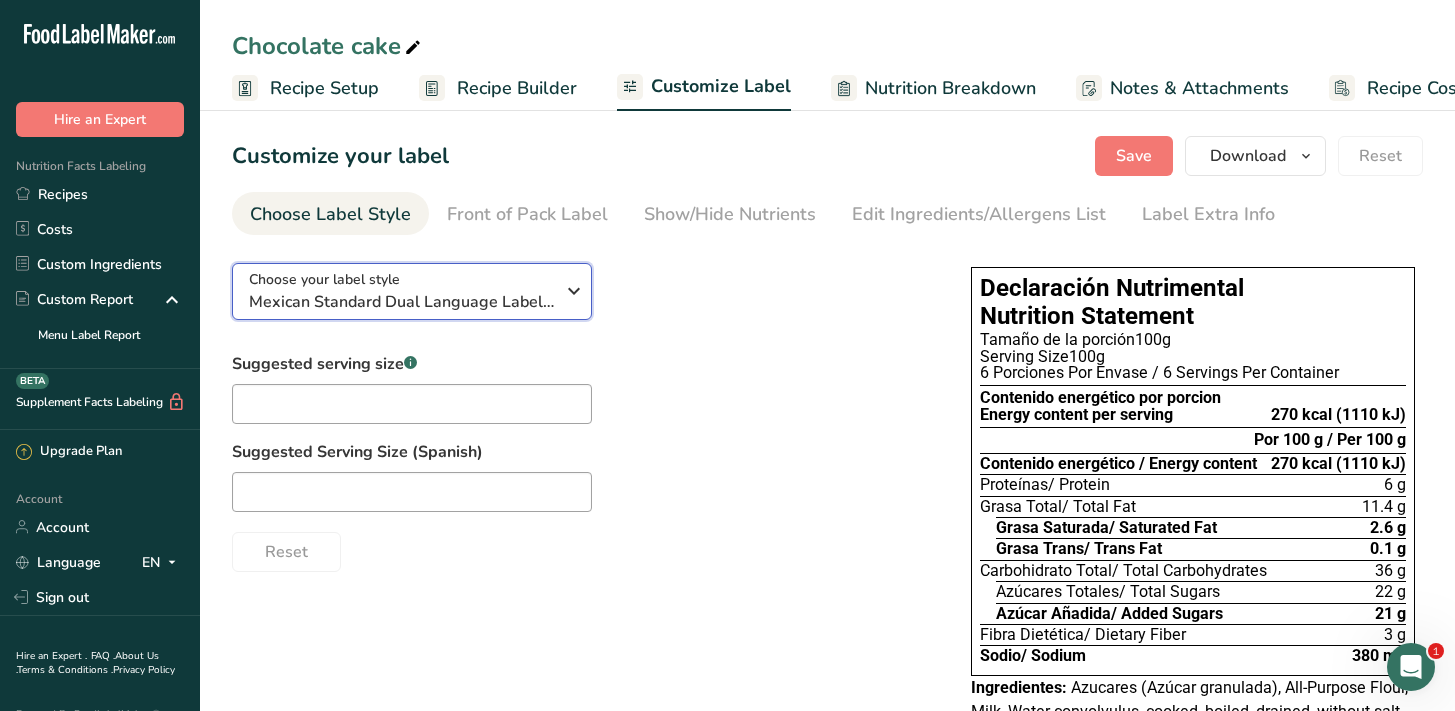click on "Mexican Standard Dual Language Label (Spanish/English)" at bounding box center (401, 302) 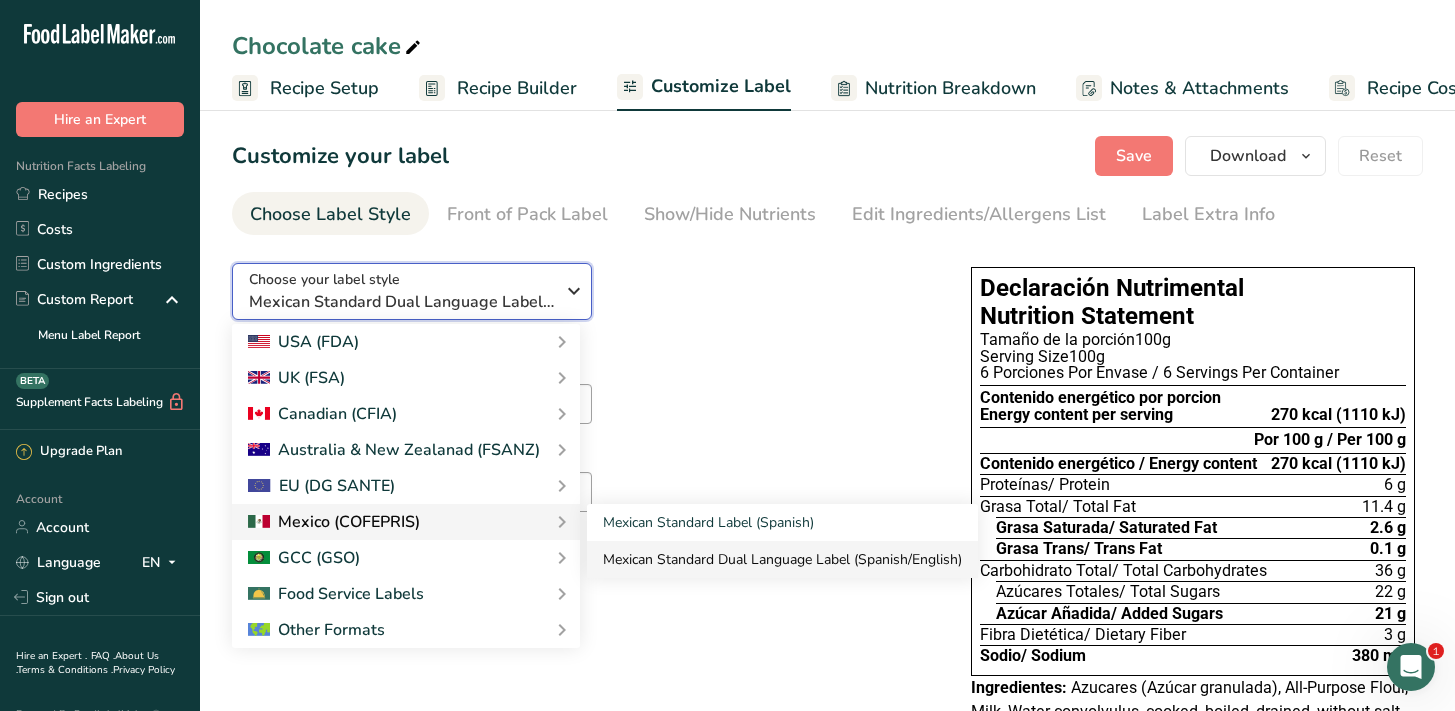 type 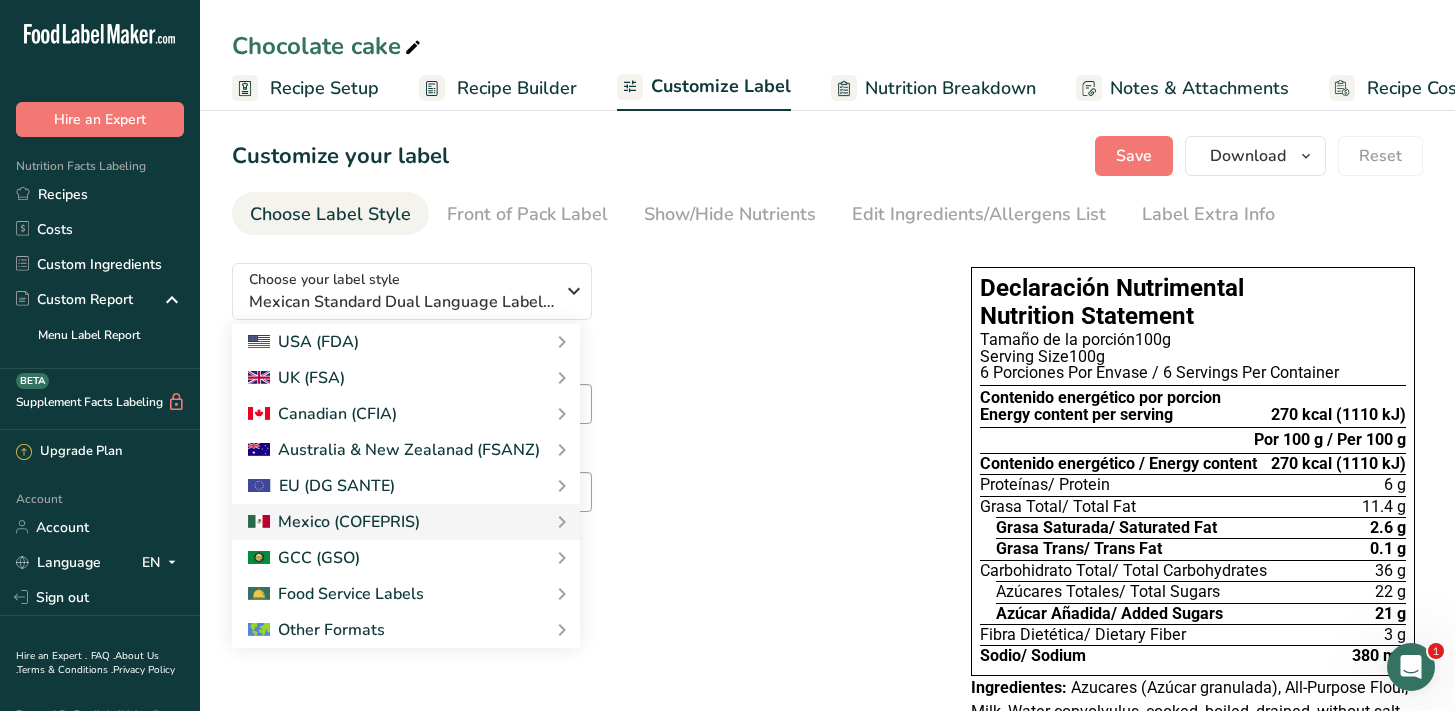 click on "Choose your label style
Mexican Standard Dual Language Label (Spanish/English)
USA (FDA)
Standard FDA label
Tabular FDA label
Linear FDA label
Simplified FDA label
Dual Column FDA label (Per Serving/Per Container)
Dual Column FDA label (As Sold/As Prepared)
Aggregate Standard FDA label
Standard FDA label with Micronutrients listed side-by-side
UK (FSA)
UK Mandatory Label "Back of Pack"
UK Traffic Light Label  "Front of Pack"
Canadian (CFIA)
Canadian Standard label
Canadian Dual Column label" at bounding box center (581, 409) 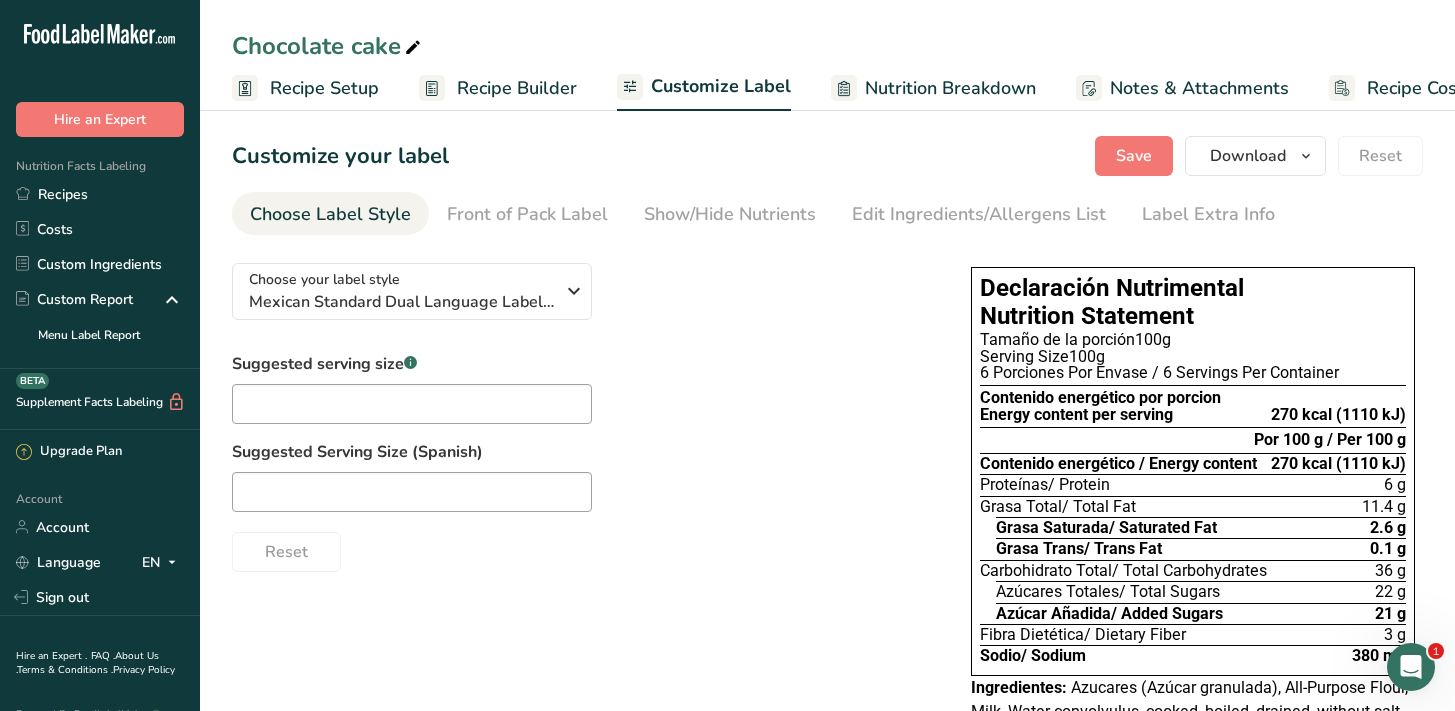 click on "Suggested serving size
.a-a{fill:#347362;}.b-a{fill:#fff;}                               Suggested Serving Size (Spanish)
Reset" at bounding box center (581, 462) 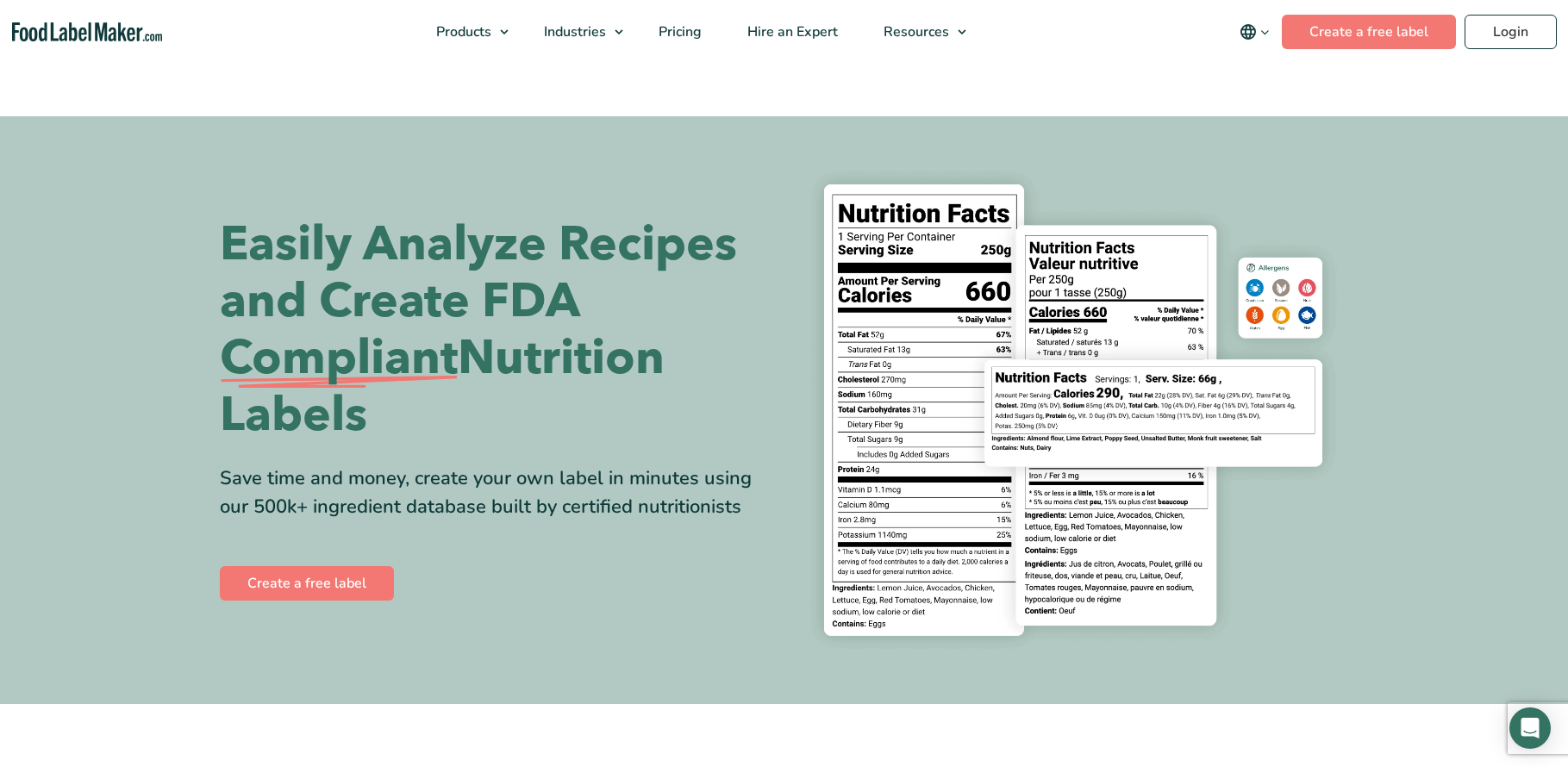 scroll, scrollTop: 0, scrollLeft: 0, axis: both 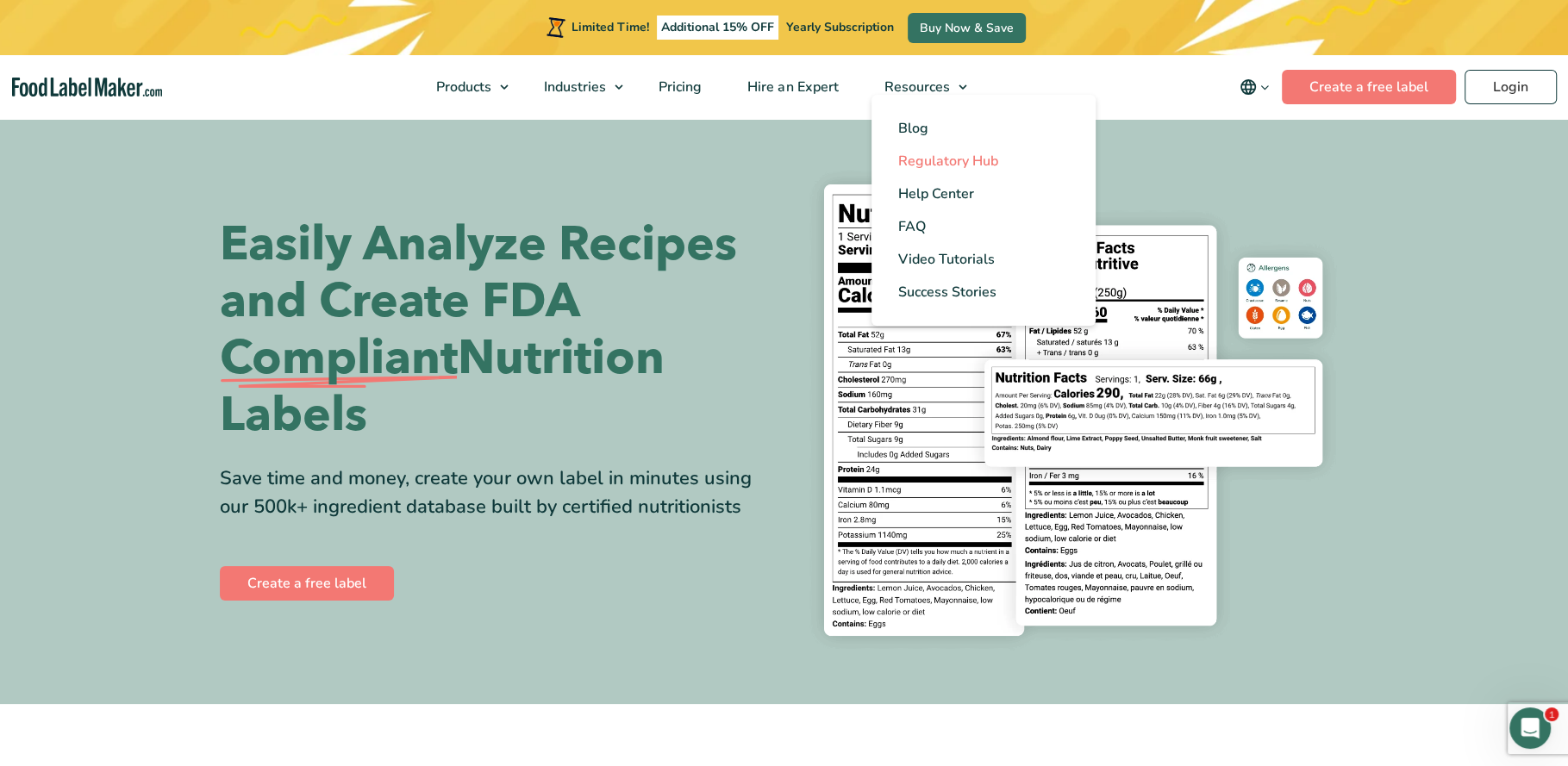 click on "Regulatory Hub" at bounding box center [947, 161] 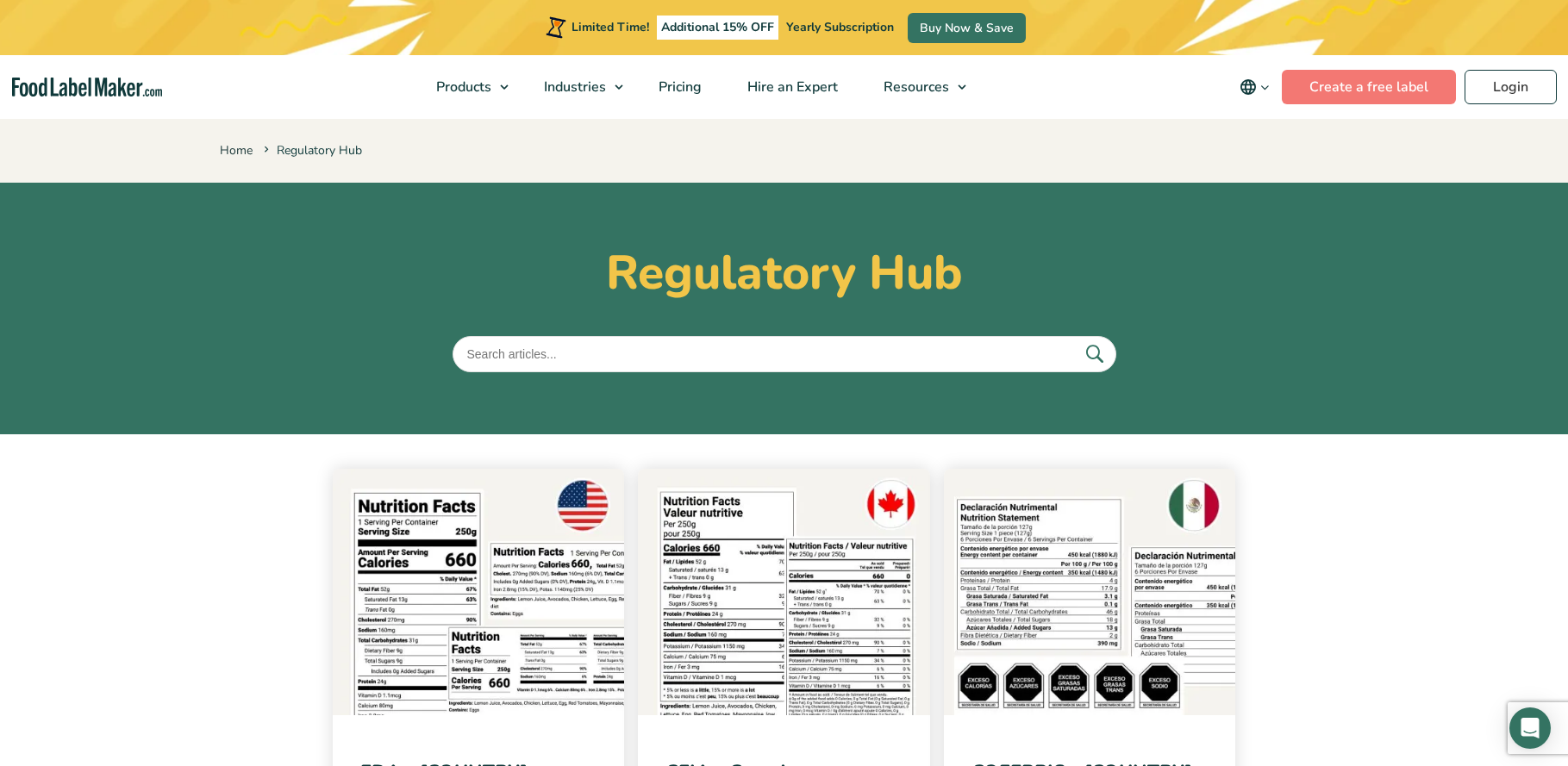 scroll, scrollTop: 0, scrollLeft: 0, axis: both 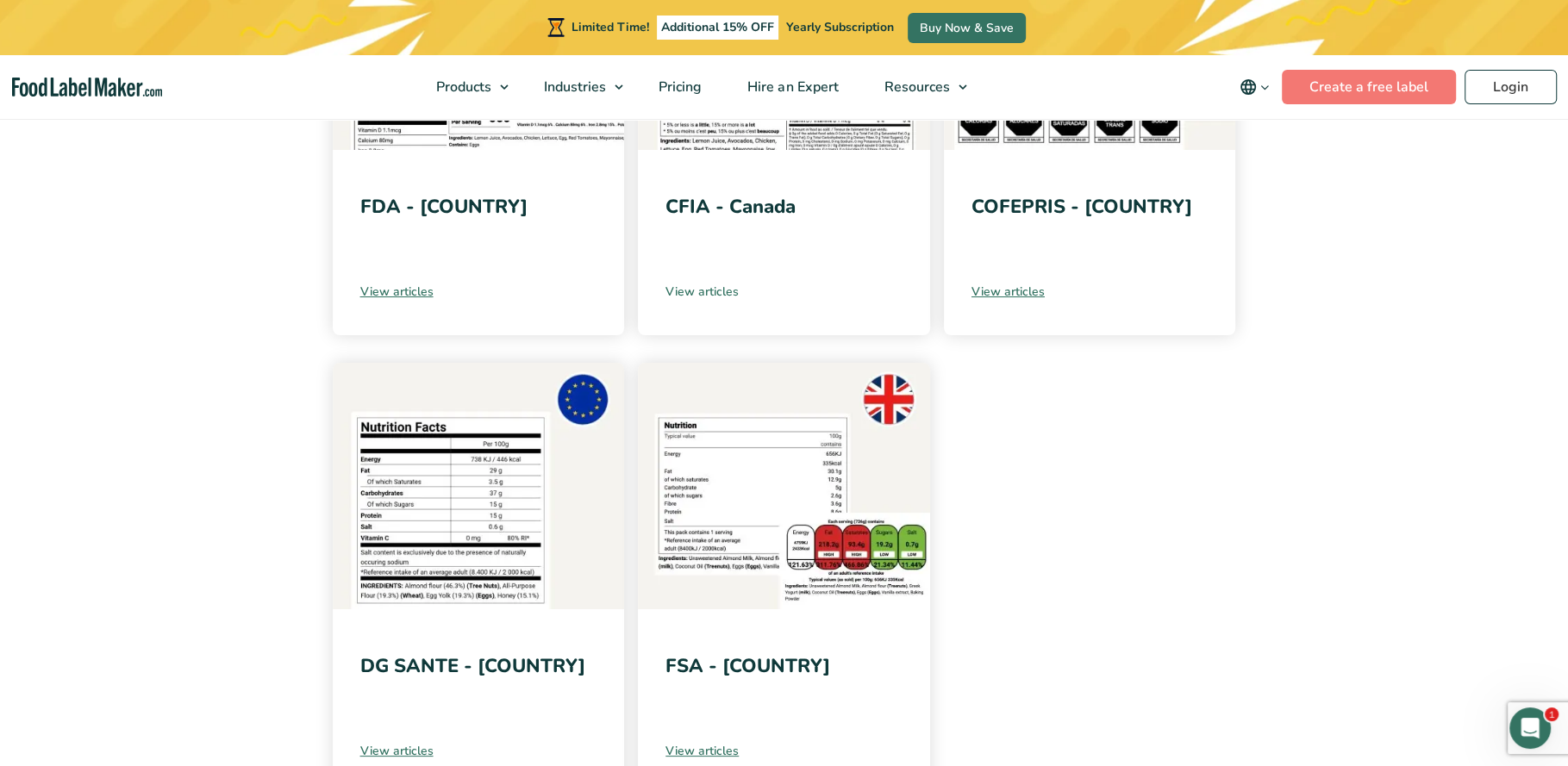 click on "View articles" at bounding box center [784, 291] 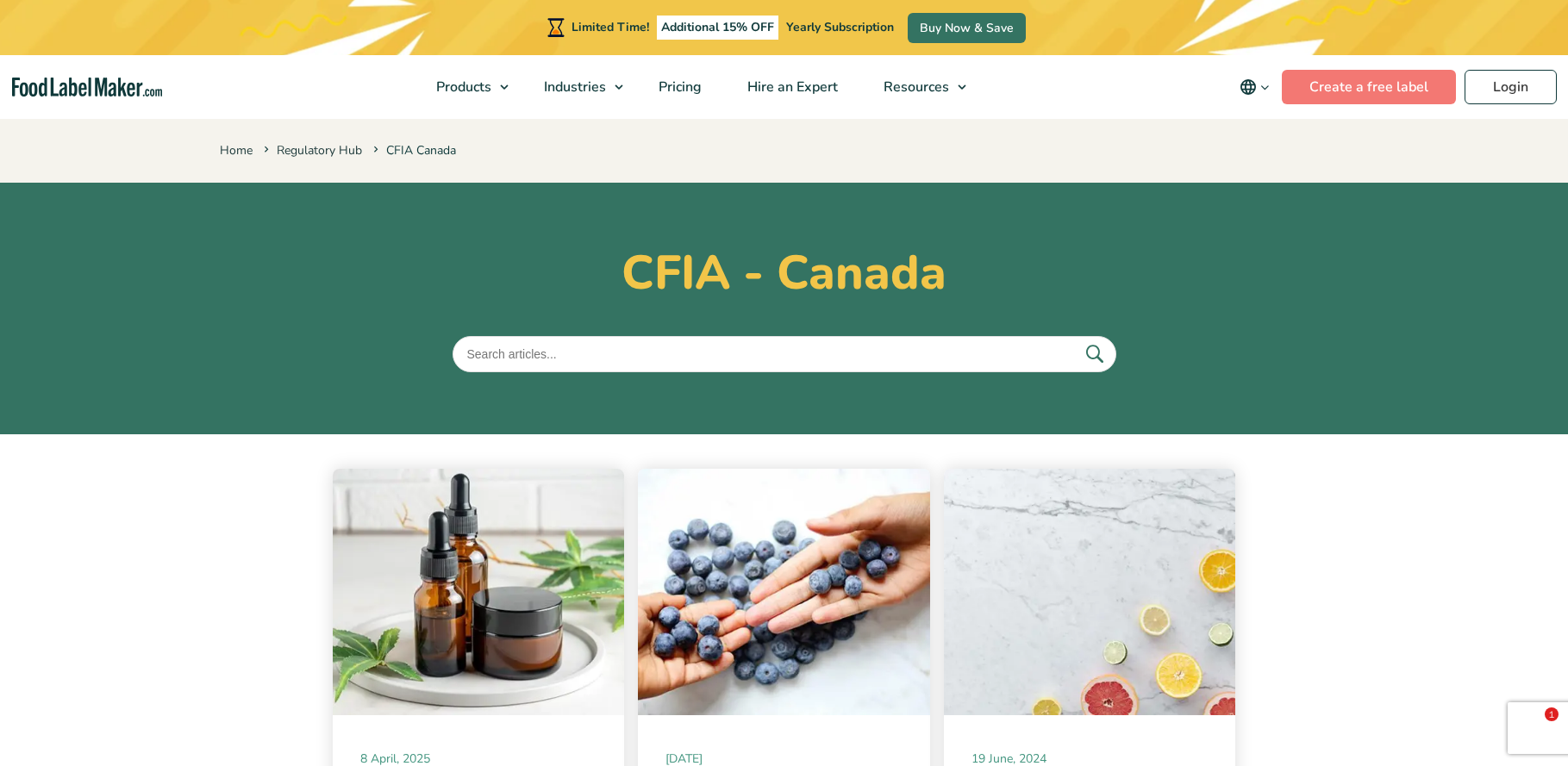 scroll, scrollTop: 0, scrollLeft: 0, axis: both 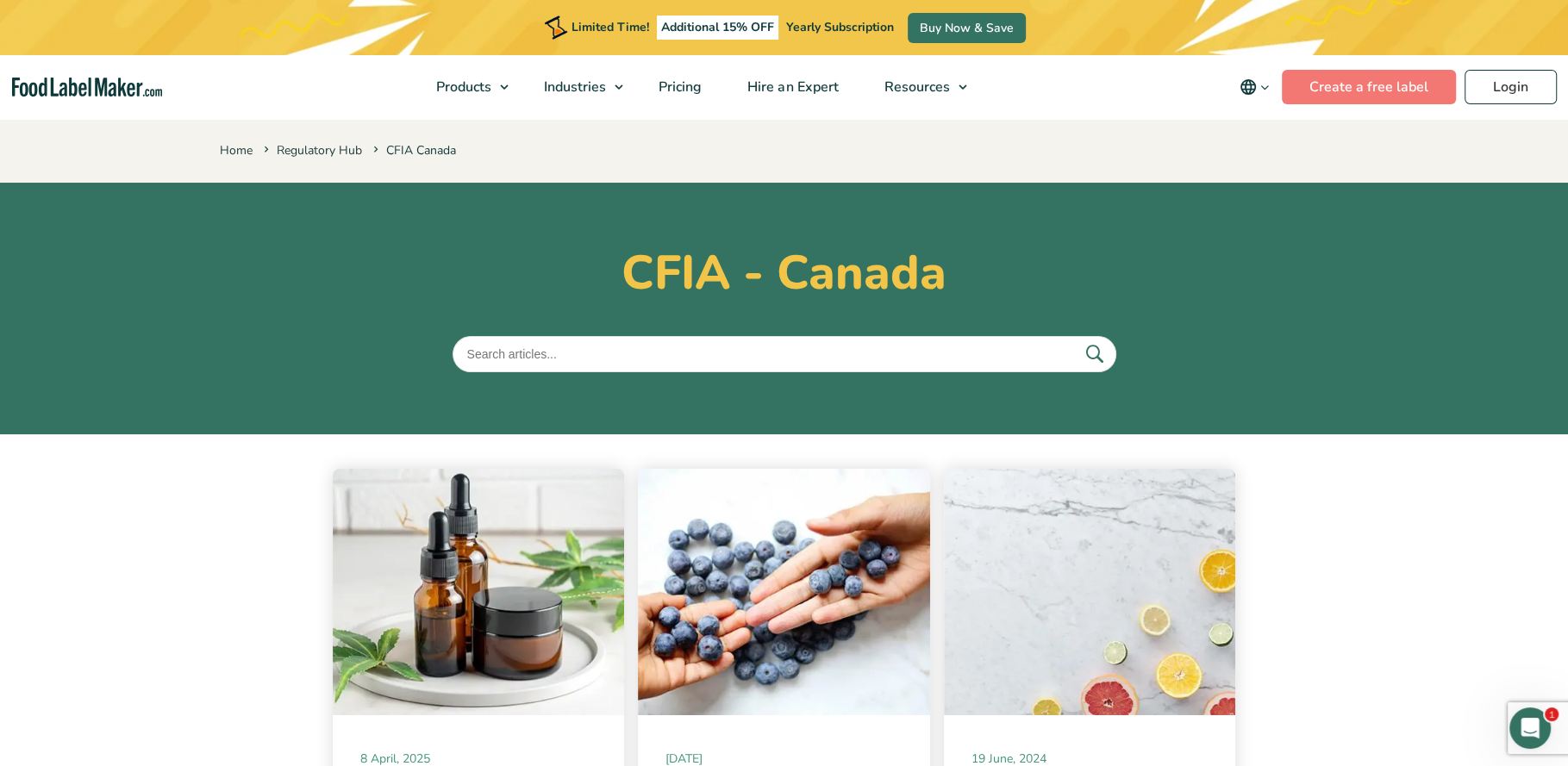 click at bounding box center (784, 354) 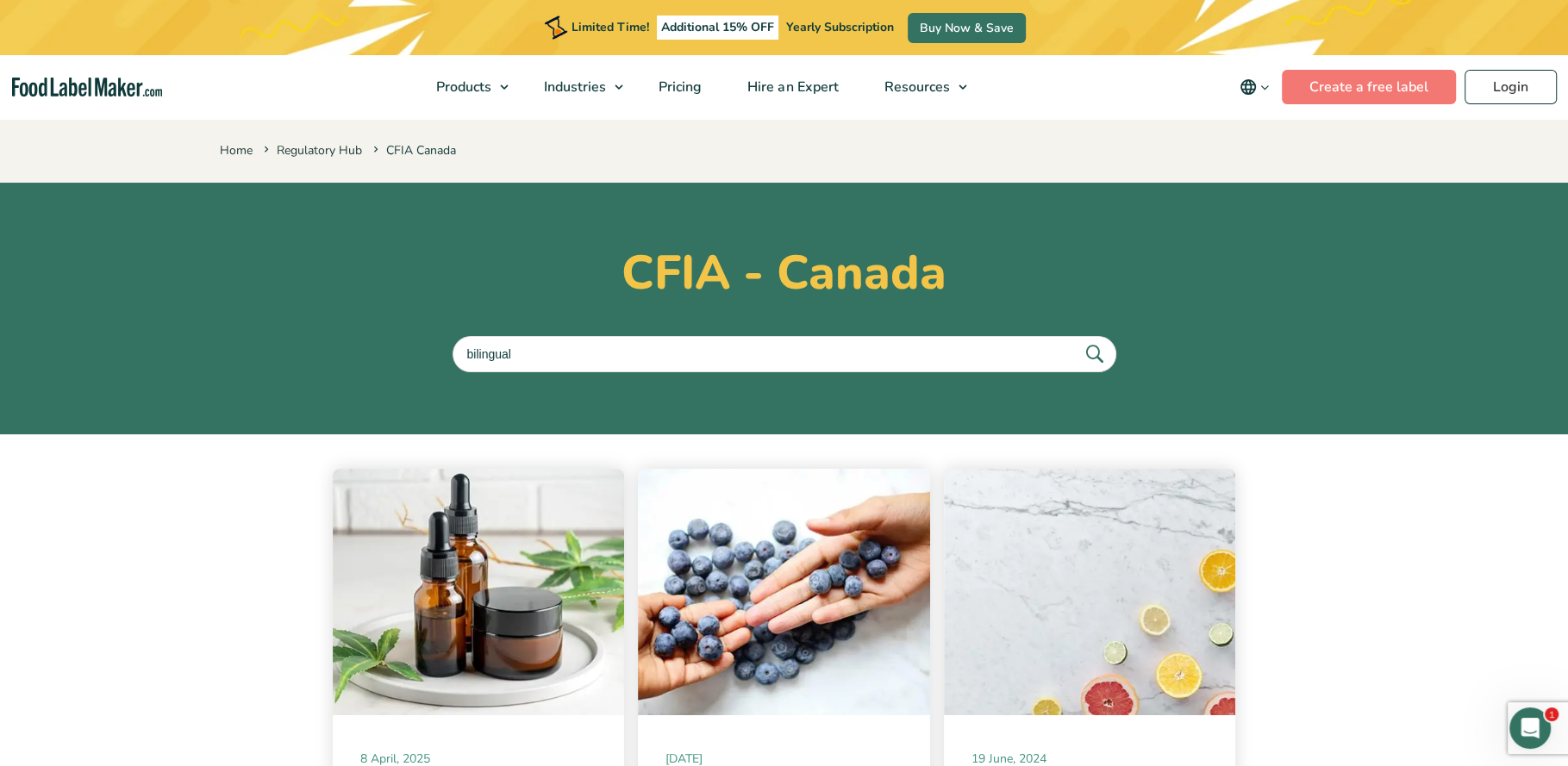 type on "bilingual" 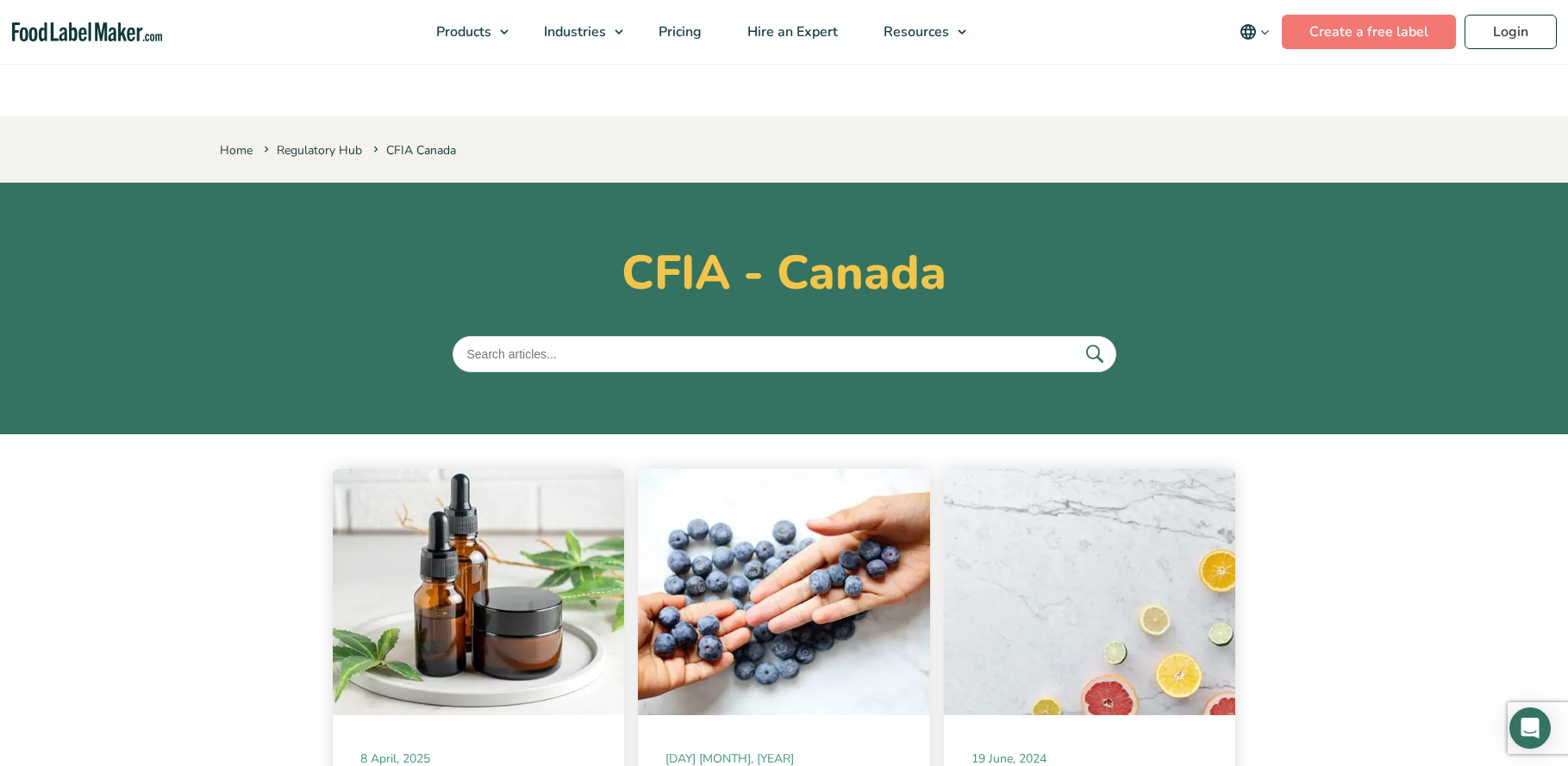 scroll, scrollTop: 464, scrollLeft: 0, axis: vertical 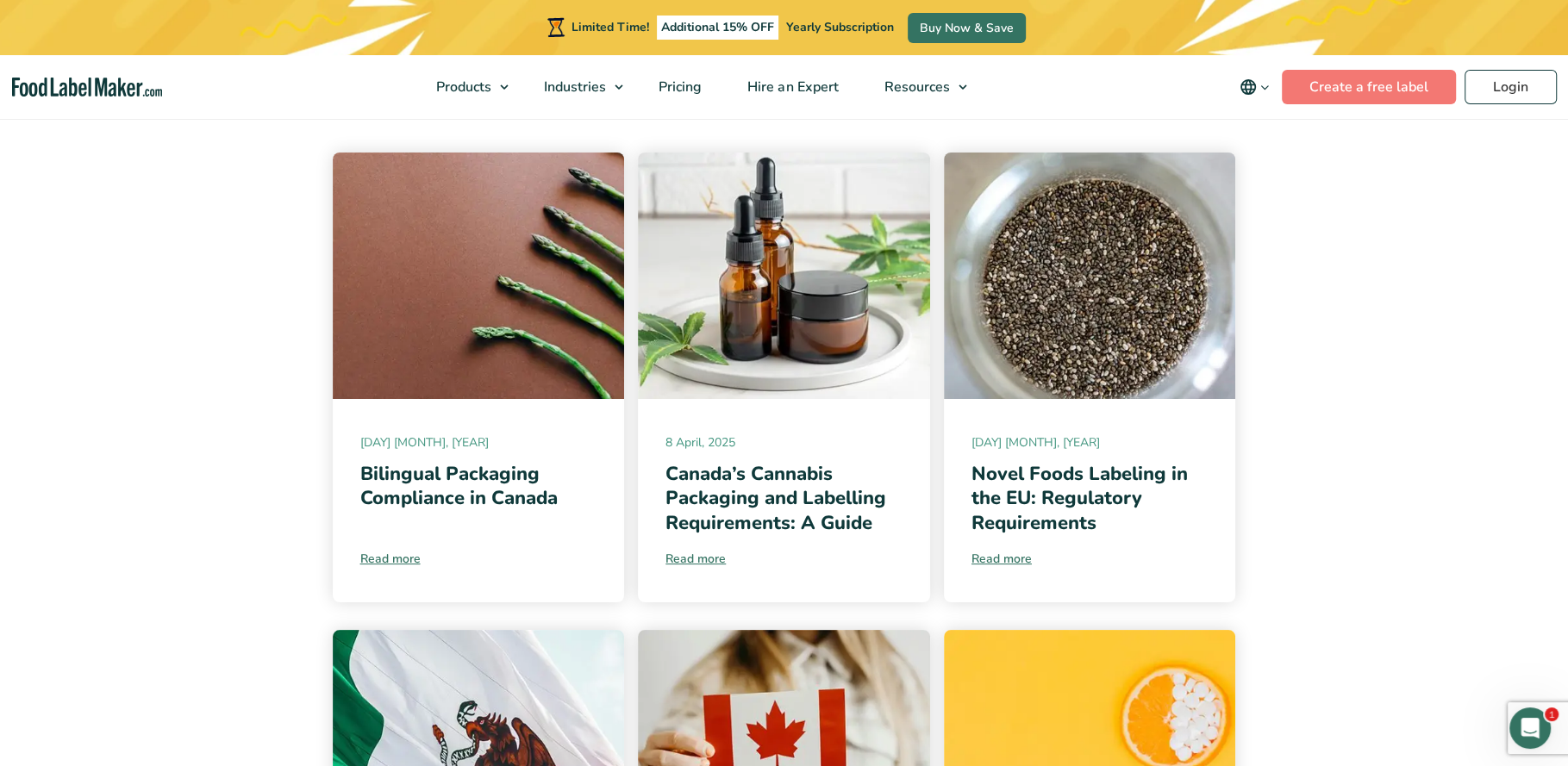 click on "4 March, 2024
Bilingual Packaging Compliance in Canada
Read more" at bounding box center (784, 868) 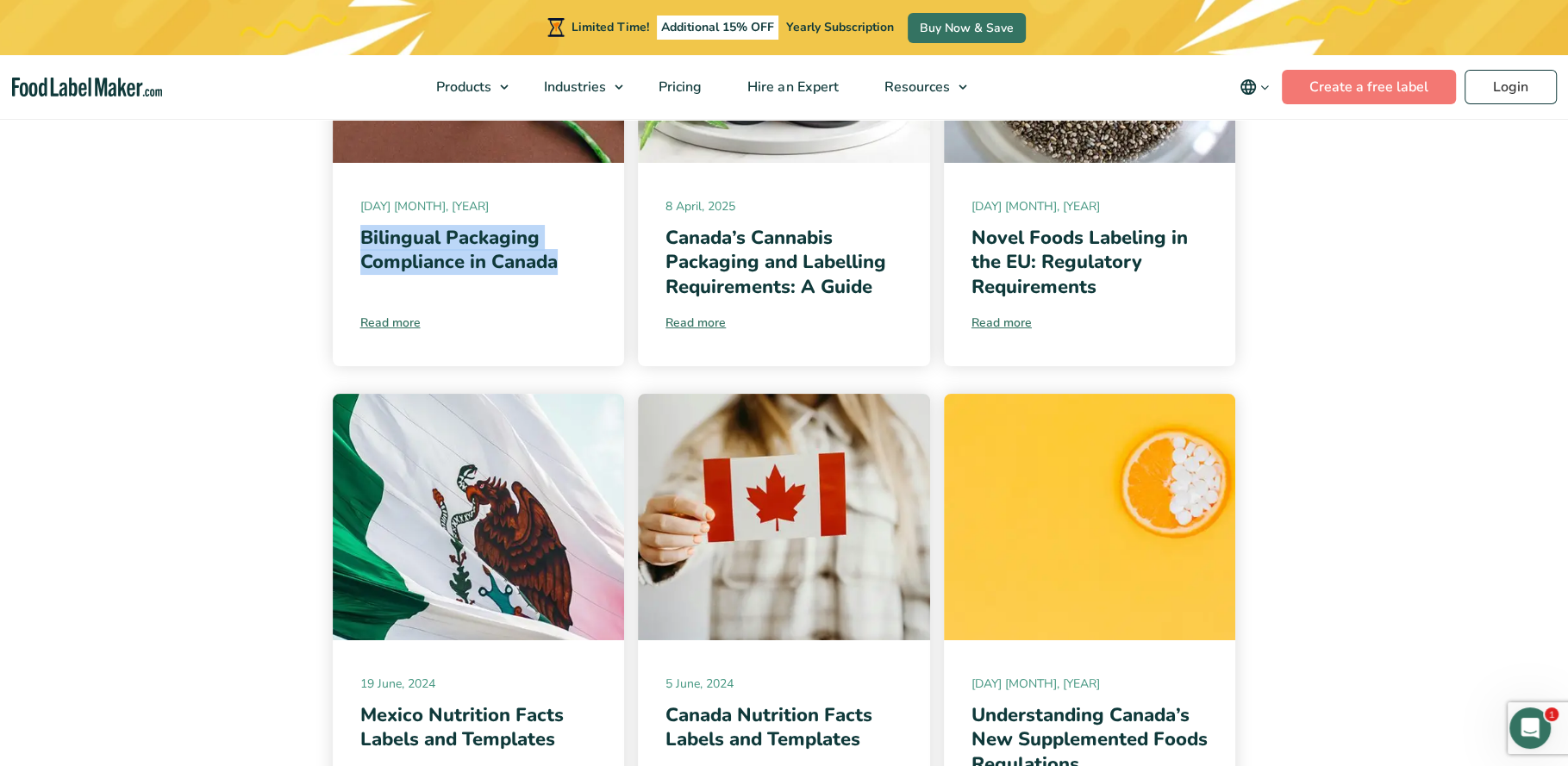 scroll, scrollTop: 526, scrollLeft: 0, axis: vertical 